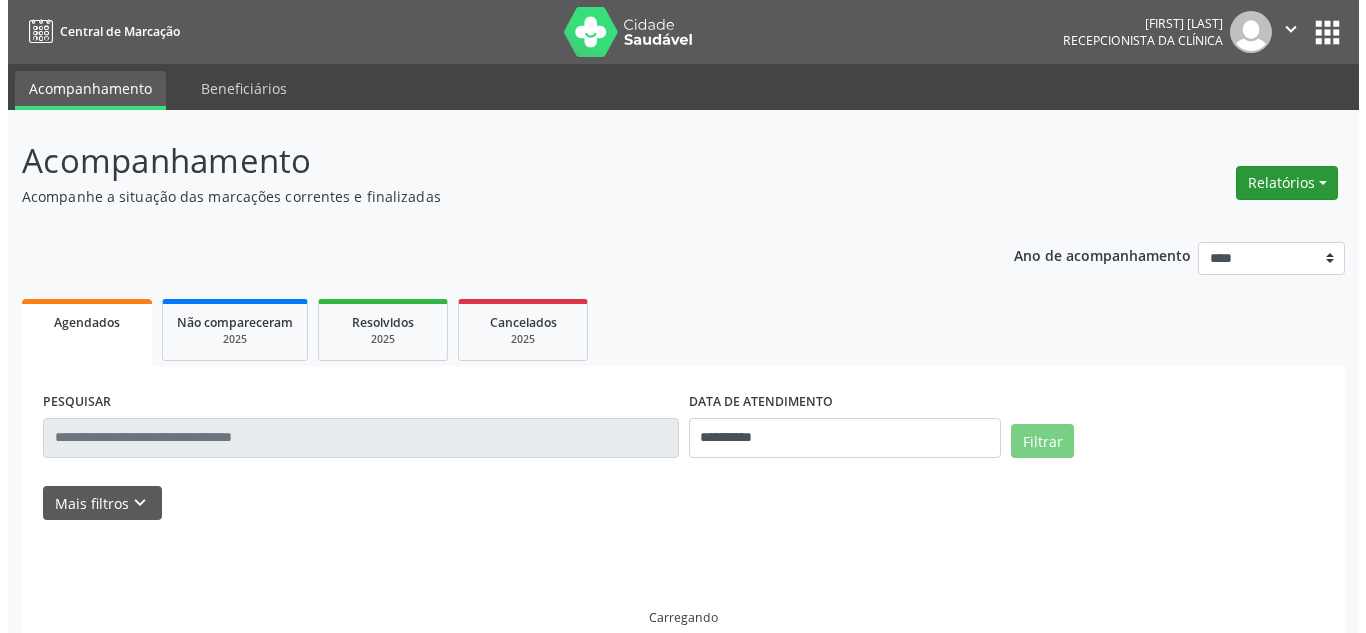scroll, scrollTop: 0, scrollLeft: 0, axis: both 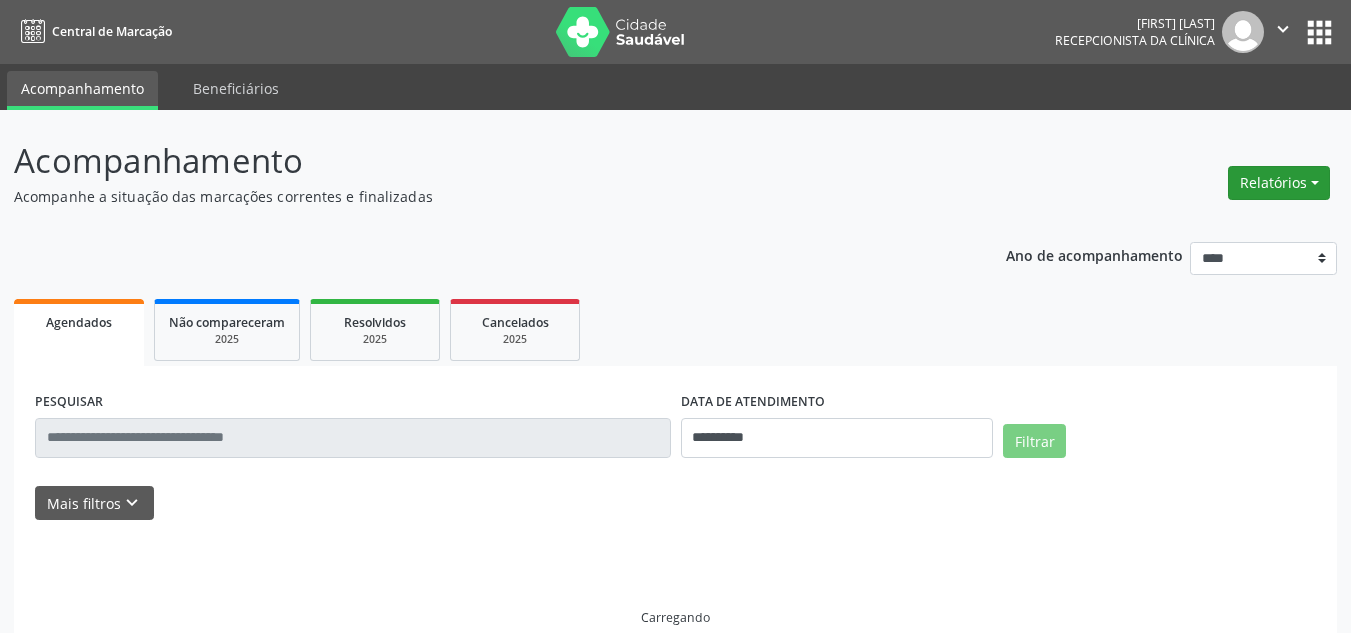 click on "Relatórios" at bounding box center (1279, 183) 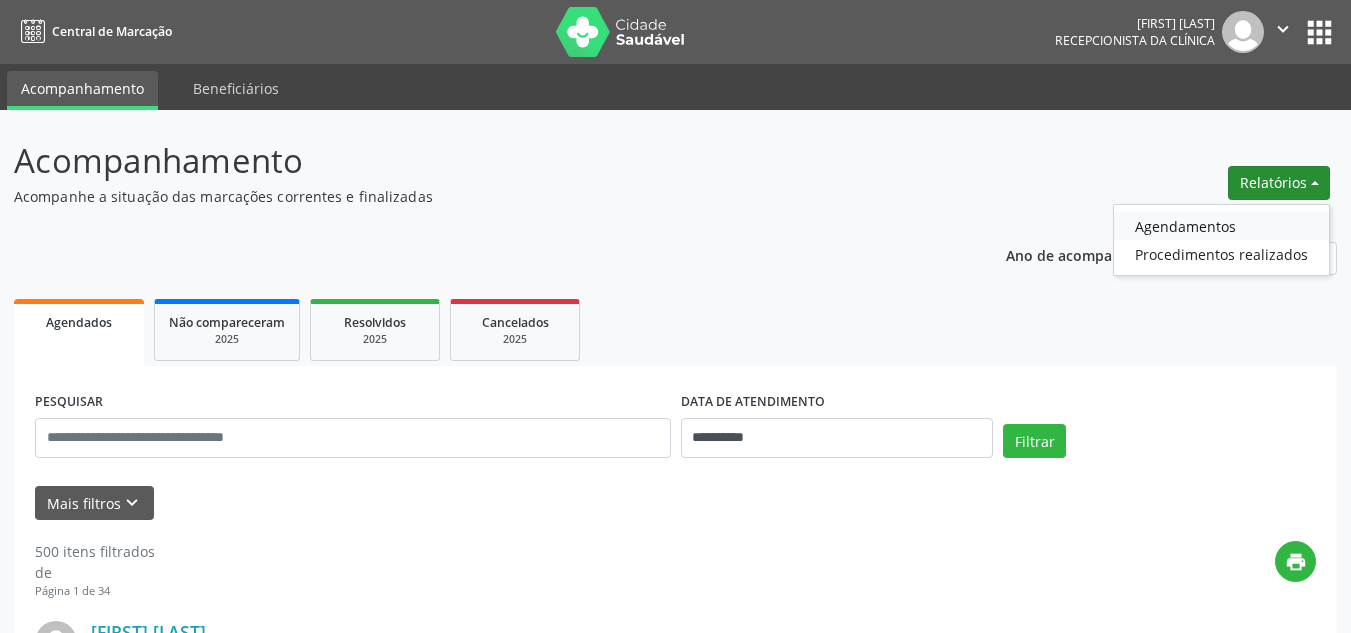 click on "Agendamentos" at bounding box center (1221, 226) 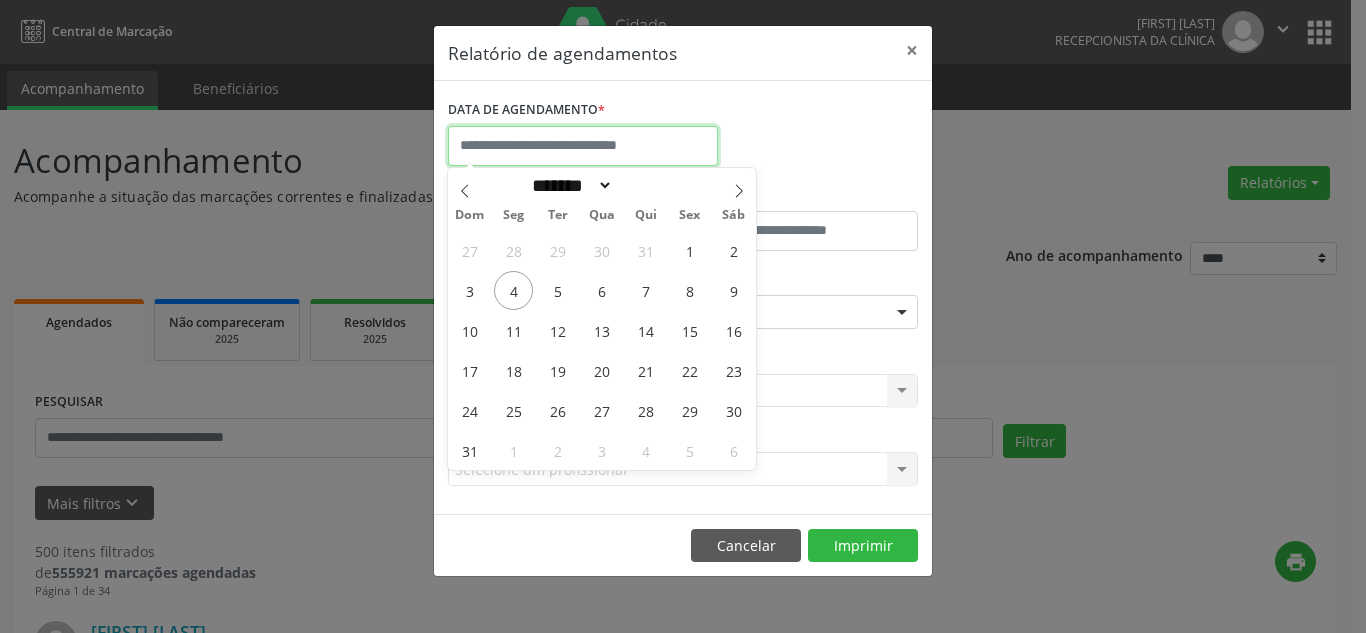 click at bounding box center (583, 146) 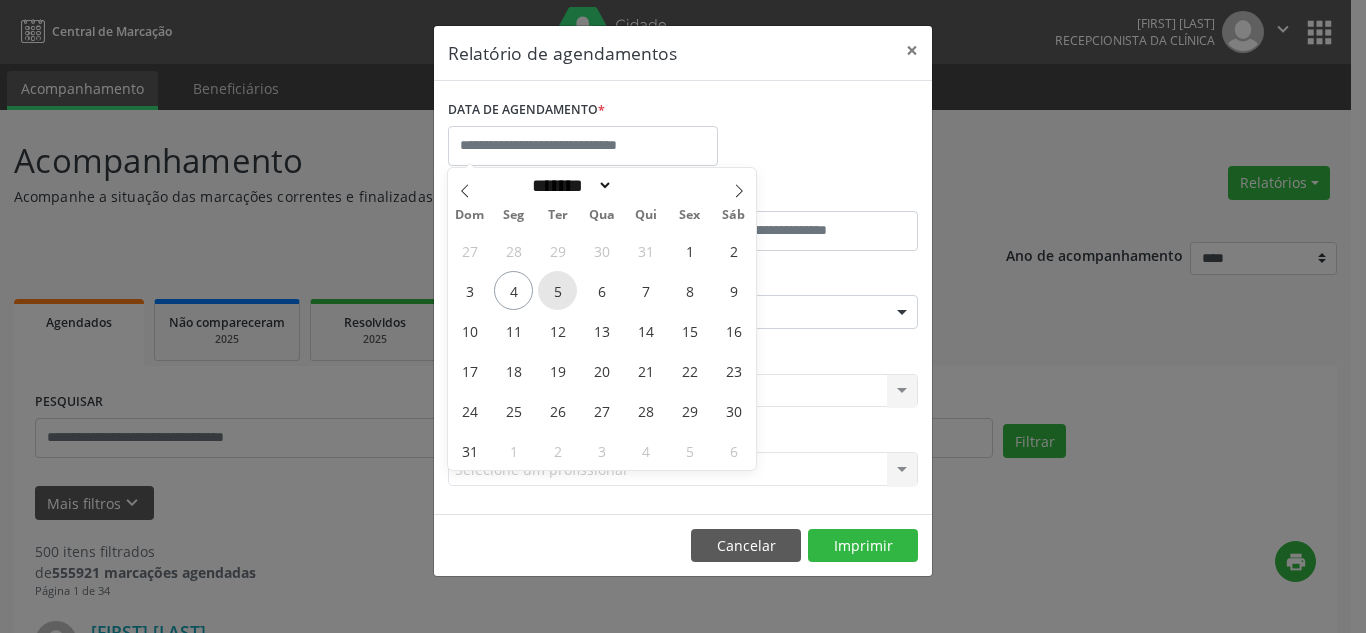 click on "5" at bounding box center (557, 290) 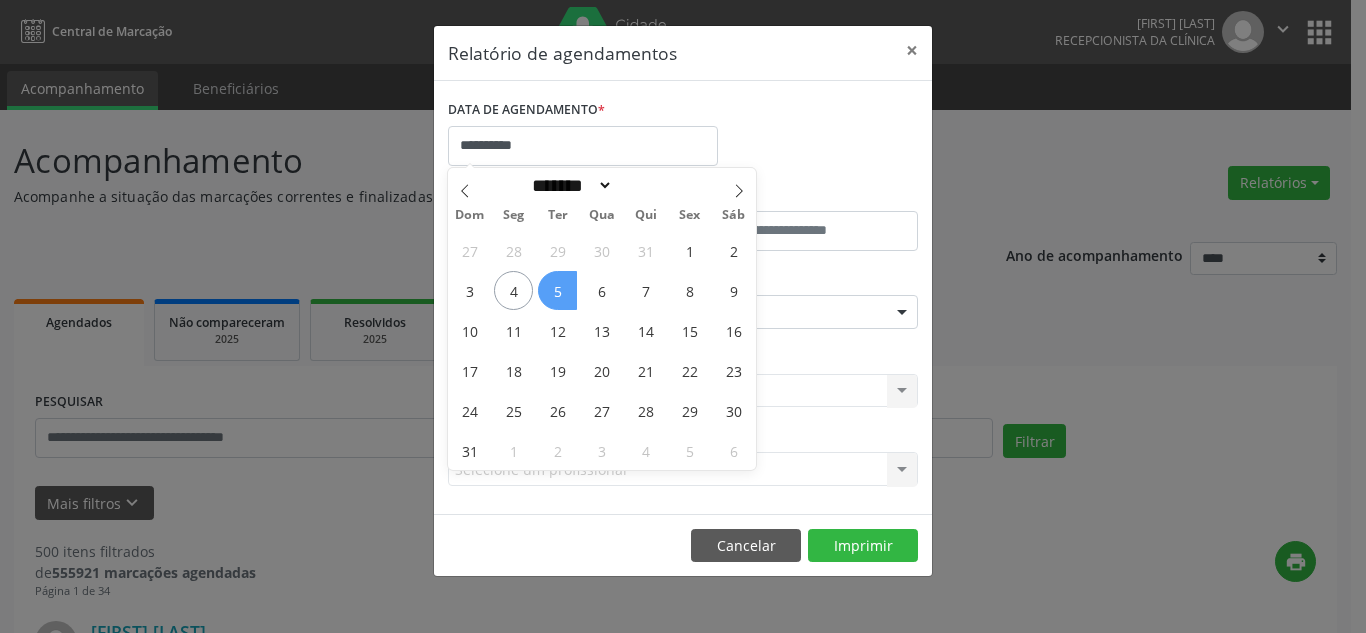 click on "5" at bounding box center [557, 290] 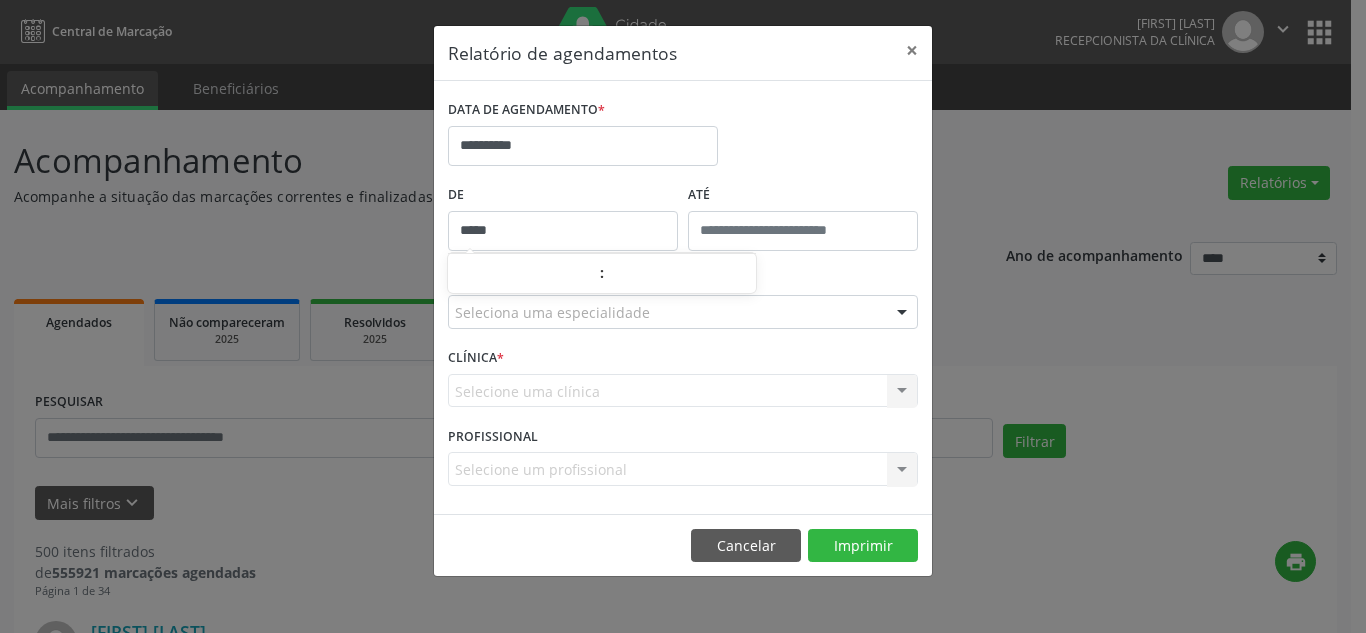click on "*****" at bounding box center (563, 231) 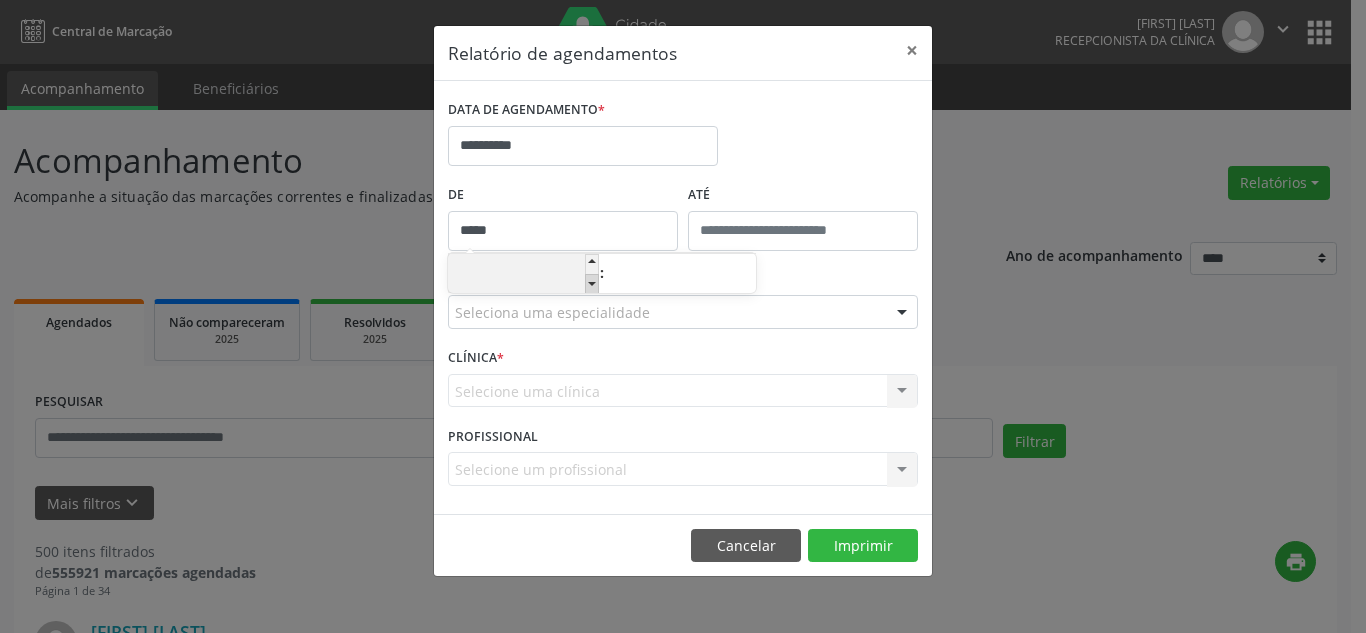 click at bounding box center (592, 284) 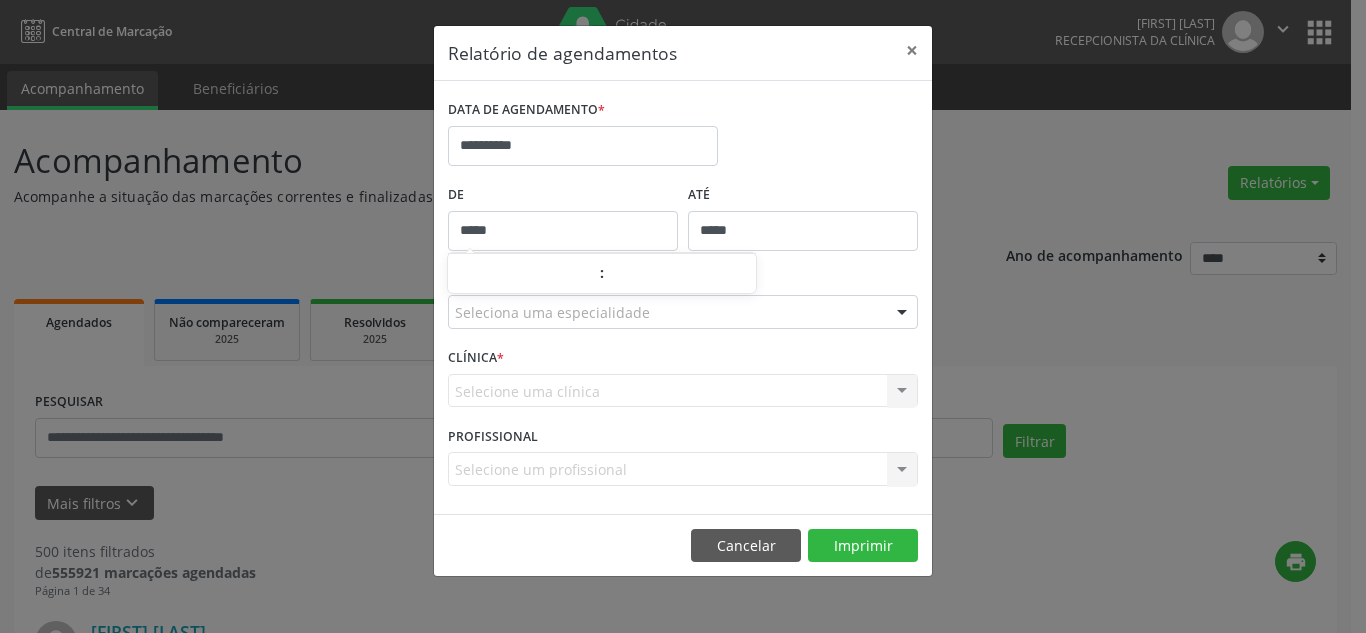 click on "*****" at bounding box center (803, 231) 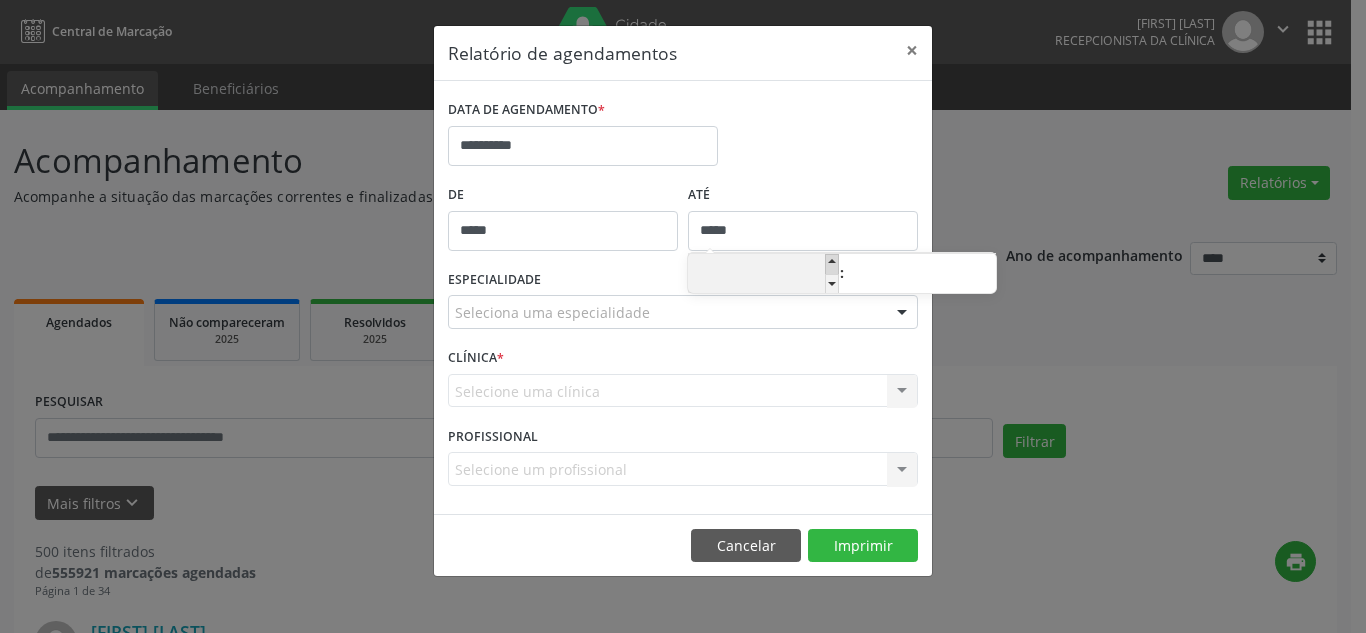 click at bounding box center [832, 264] 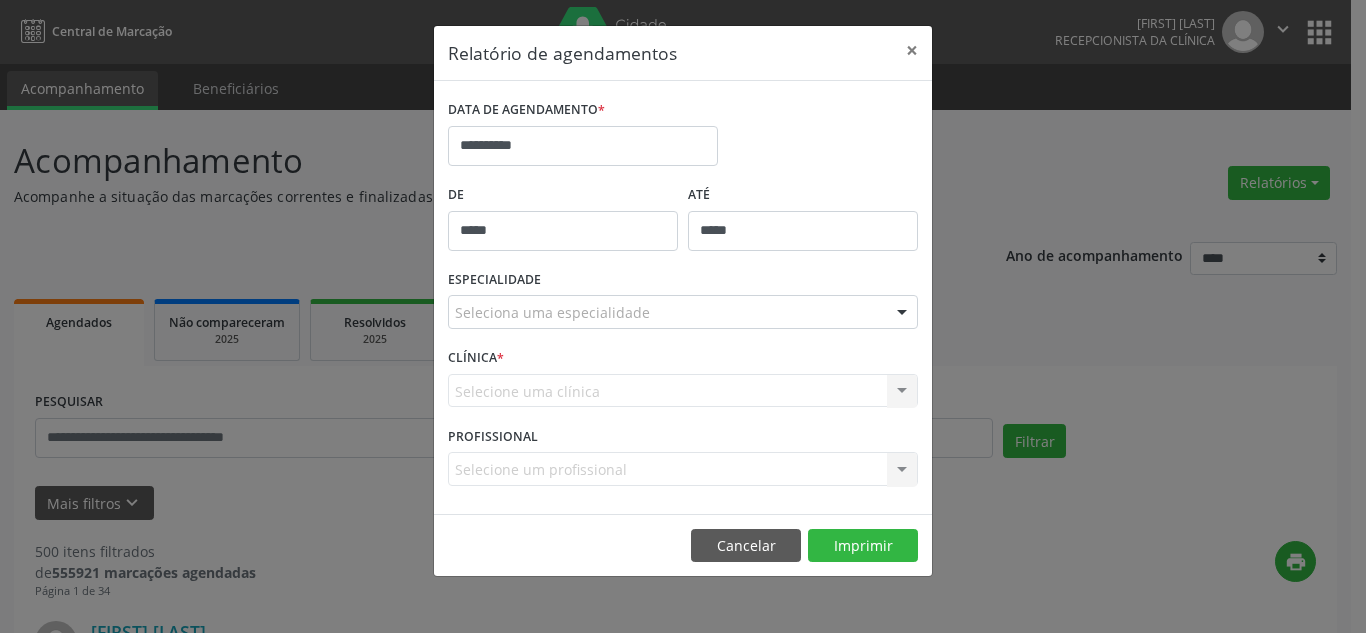 click on "ATÉ" at bounding box center [803, 195] 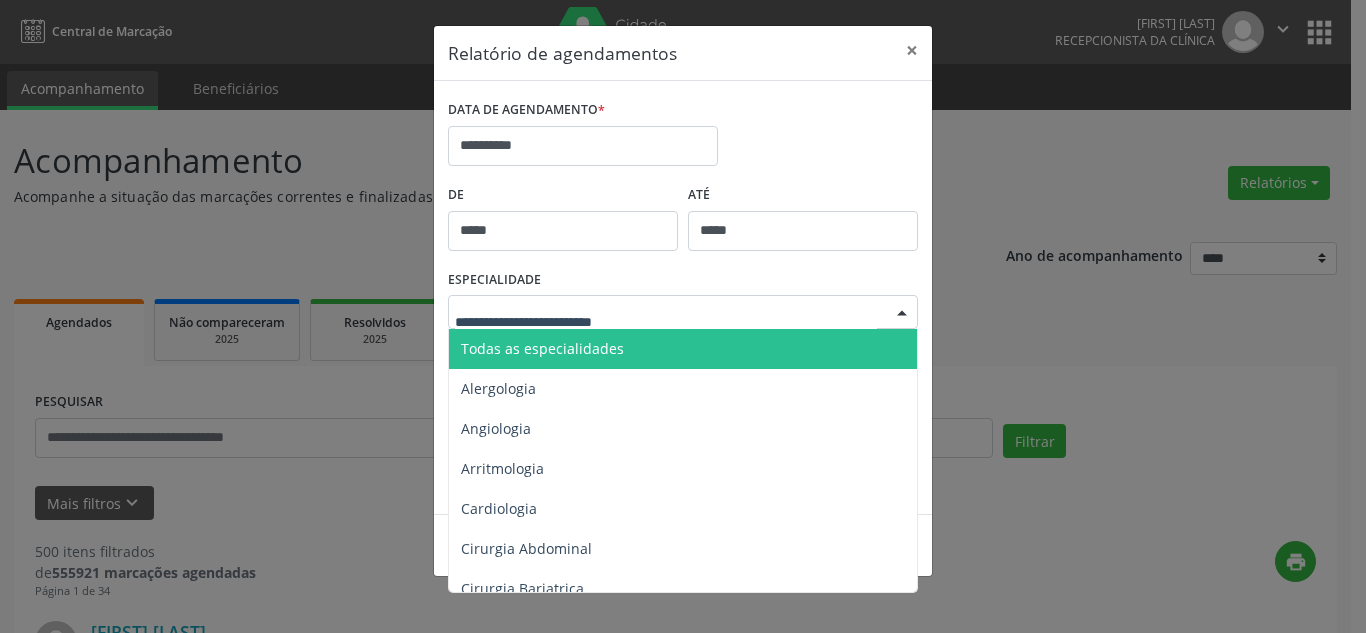 click at bounding box center (683, 312) 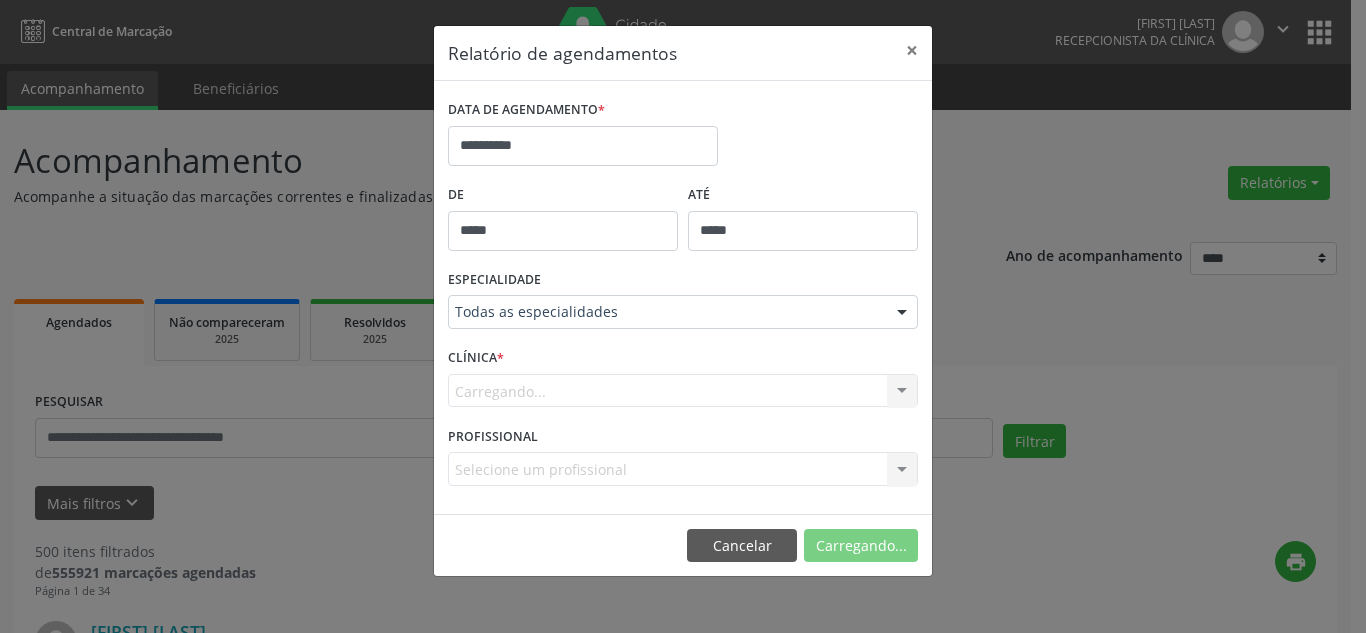 click on "Carregando...
Nenhum resultado encontrado para: "   "
Não há nenhuma opção para ser exibida." at bounding box center (683, 391) 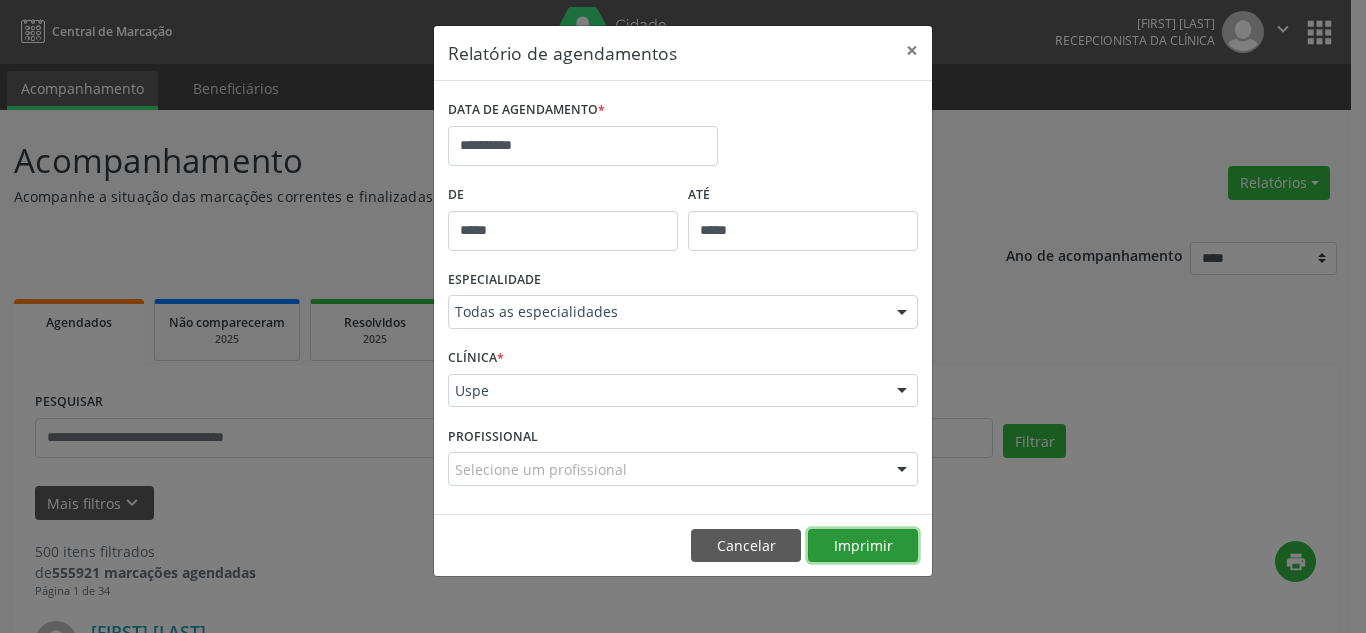 click on "Imprimir" at bounding box center (863, 546) 